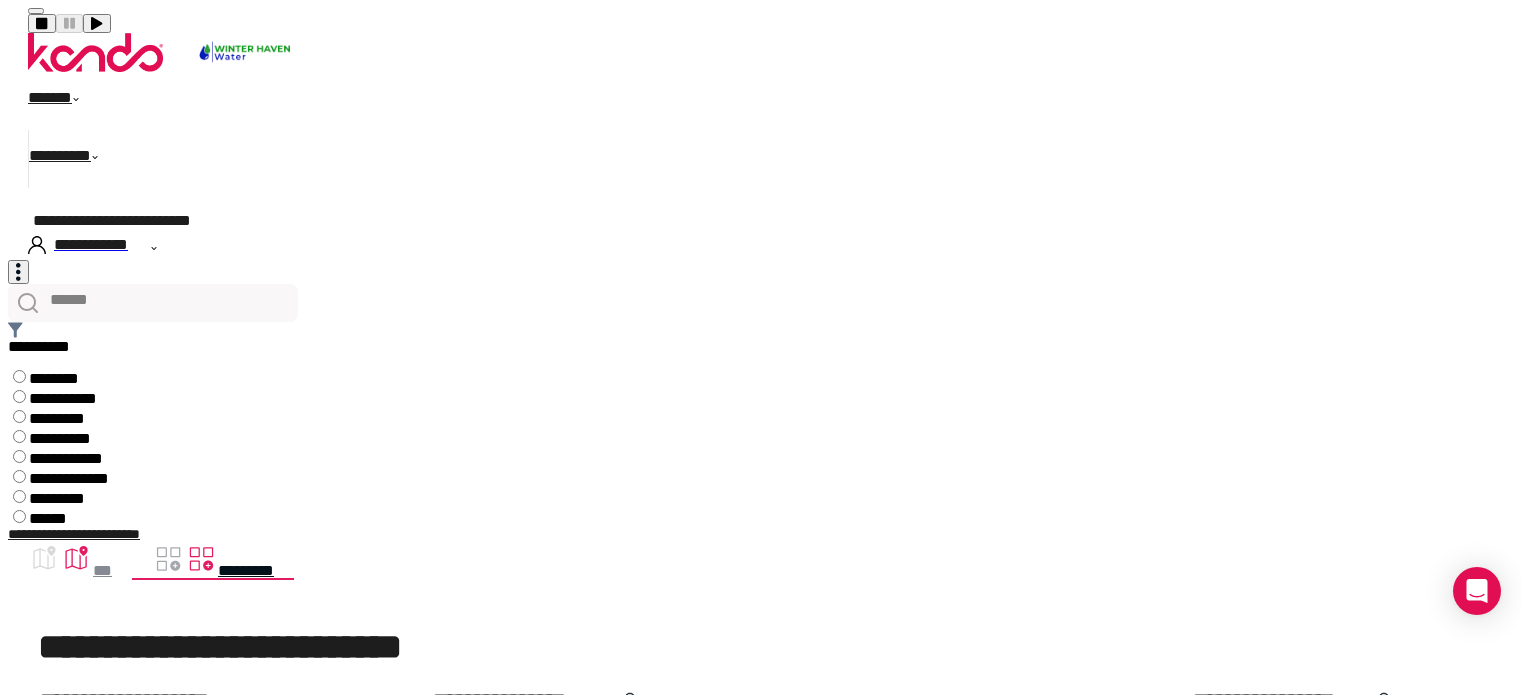scroll, scrollTop: 0, scrollLeft: 0, axis: both 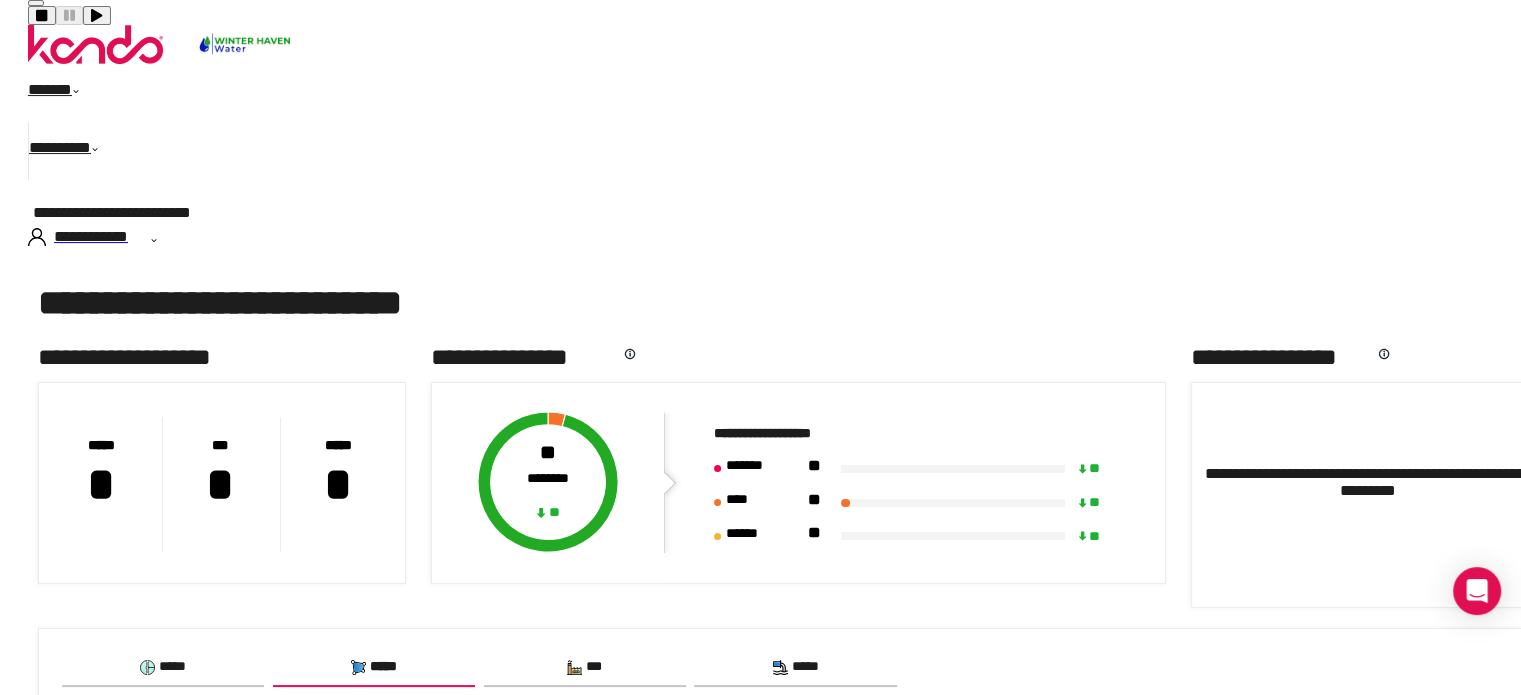 click on ".cls-1,.cls-4,.cls-5{fill:none;}.cls-2{fill:url(#kando_teel);}.cls-3{fill:url(#linear-gradient);}.cls-4,.cls-5,.cls-7{stroke:#000;stroke-miterlimit:10;}.cls-4{stroke-width:9px;}.cls-5,.cls-7{stroke-width:7px;}.cls-6,.cls-7{fill:#fff;} *****" at bounding box center [163, 668] 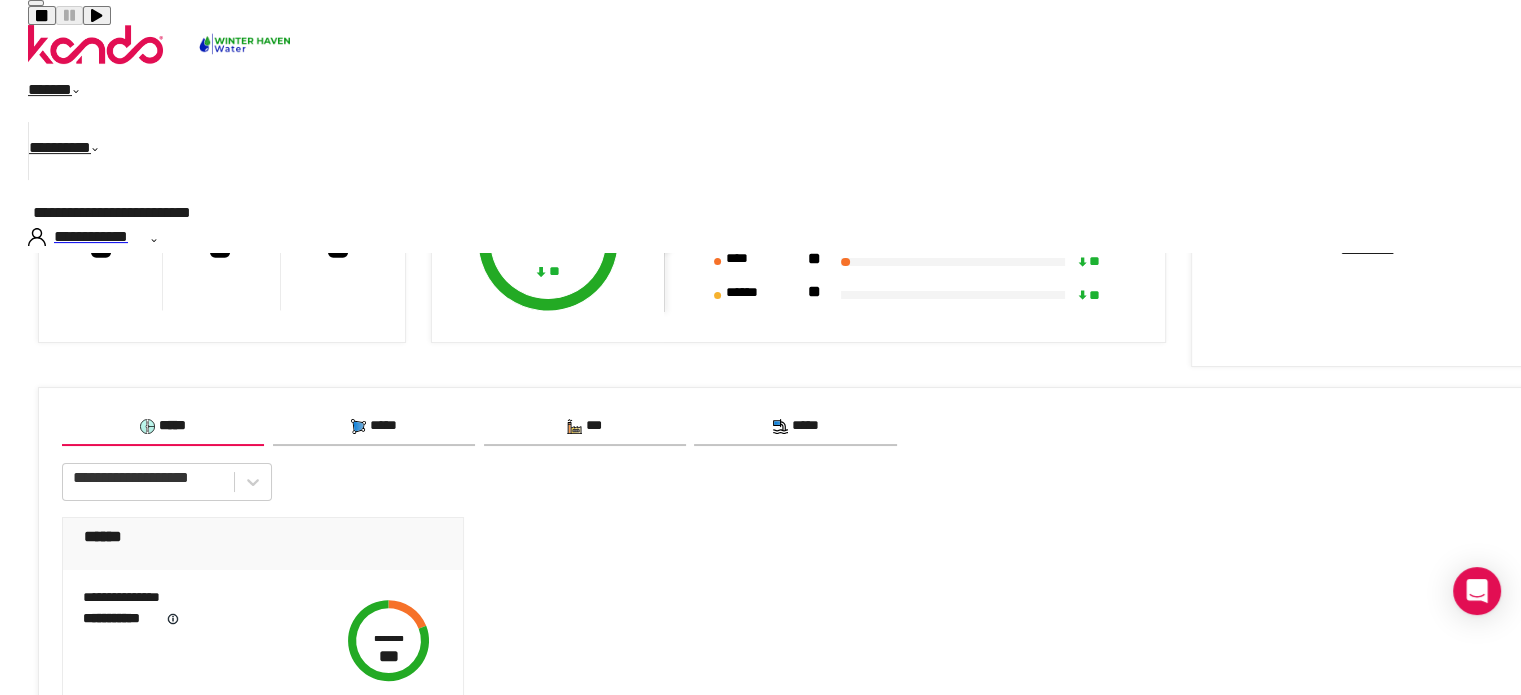 scroll, scrollTop: 613, scrollLeft: 0, axis: vertical 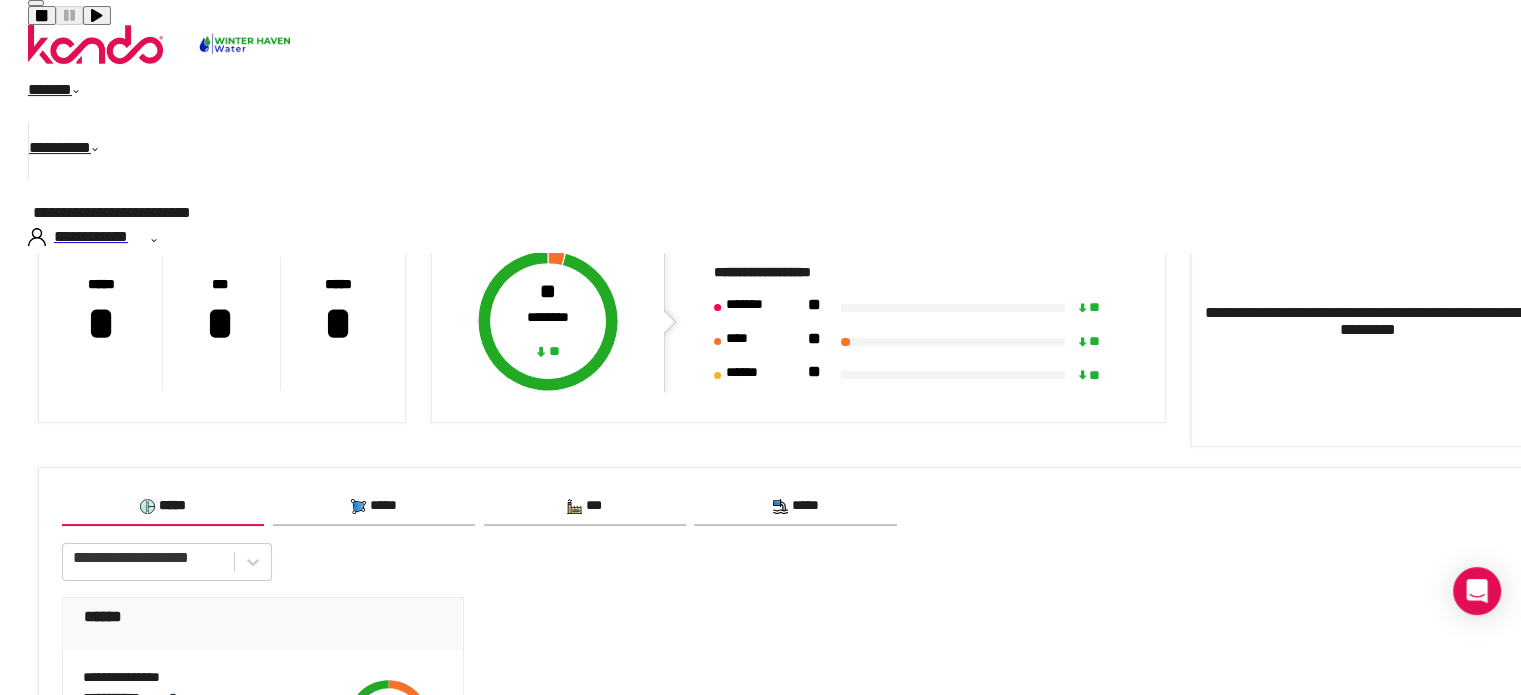 click on "********" at bounding box center (389, 718) 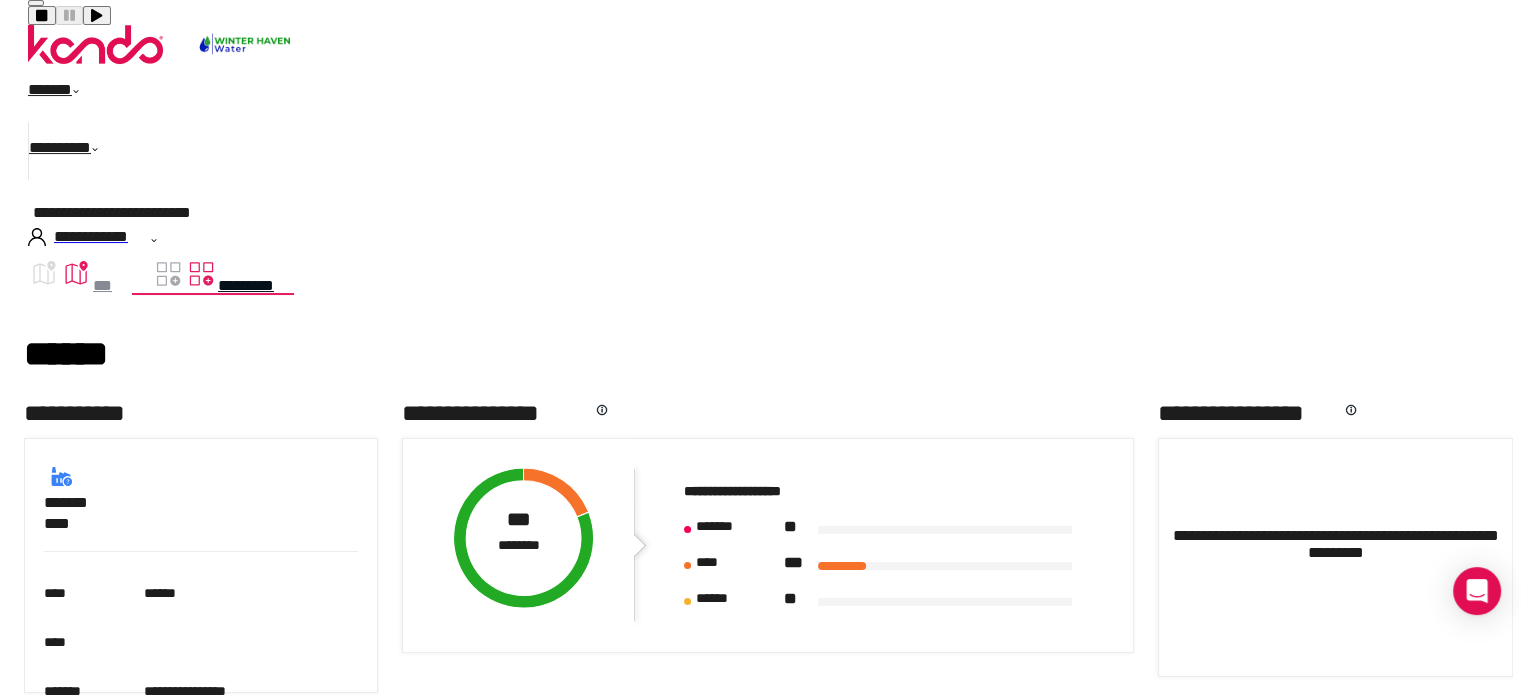 scroll, scrollTop: 300, scrollLeft: 0, axis: vertical 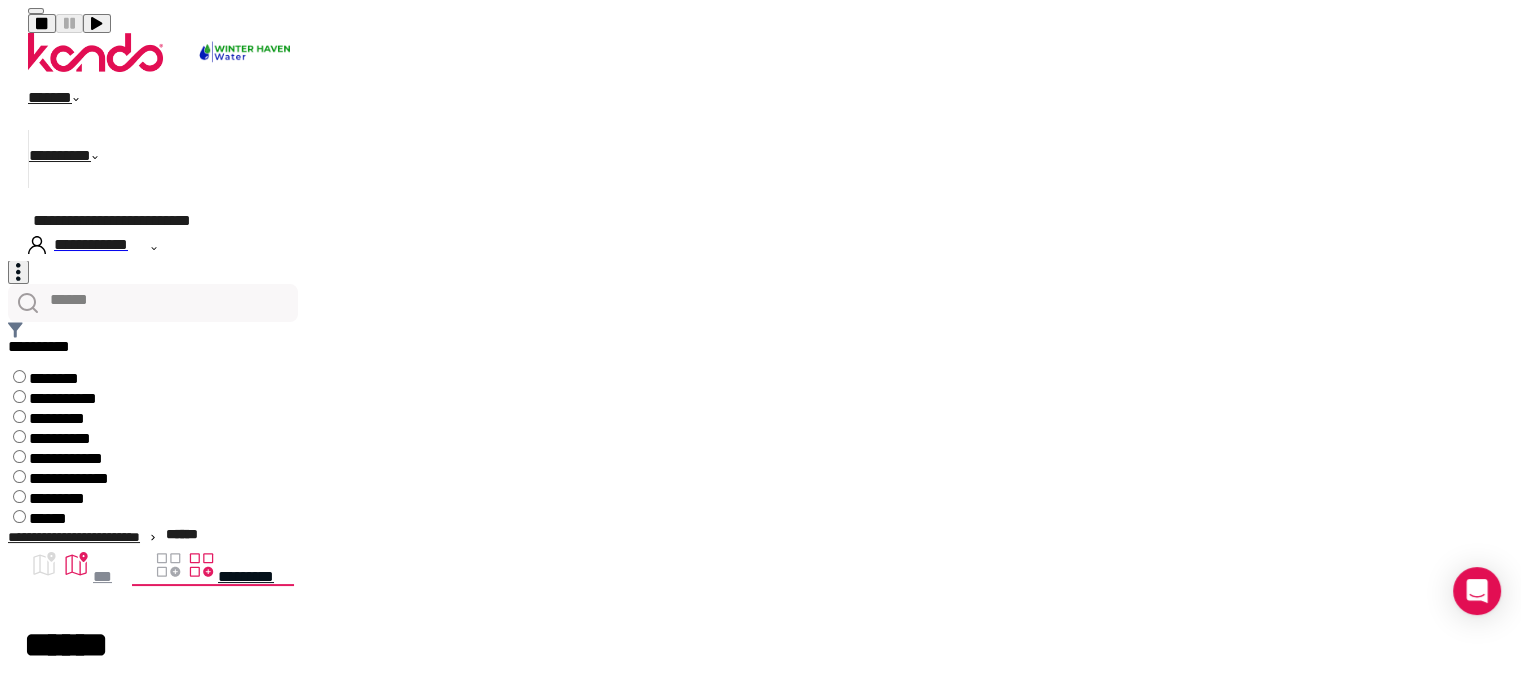 click on "*********" at bounding box center (76, 159) 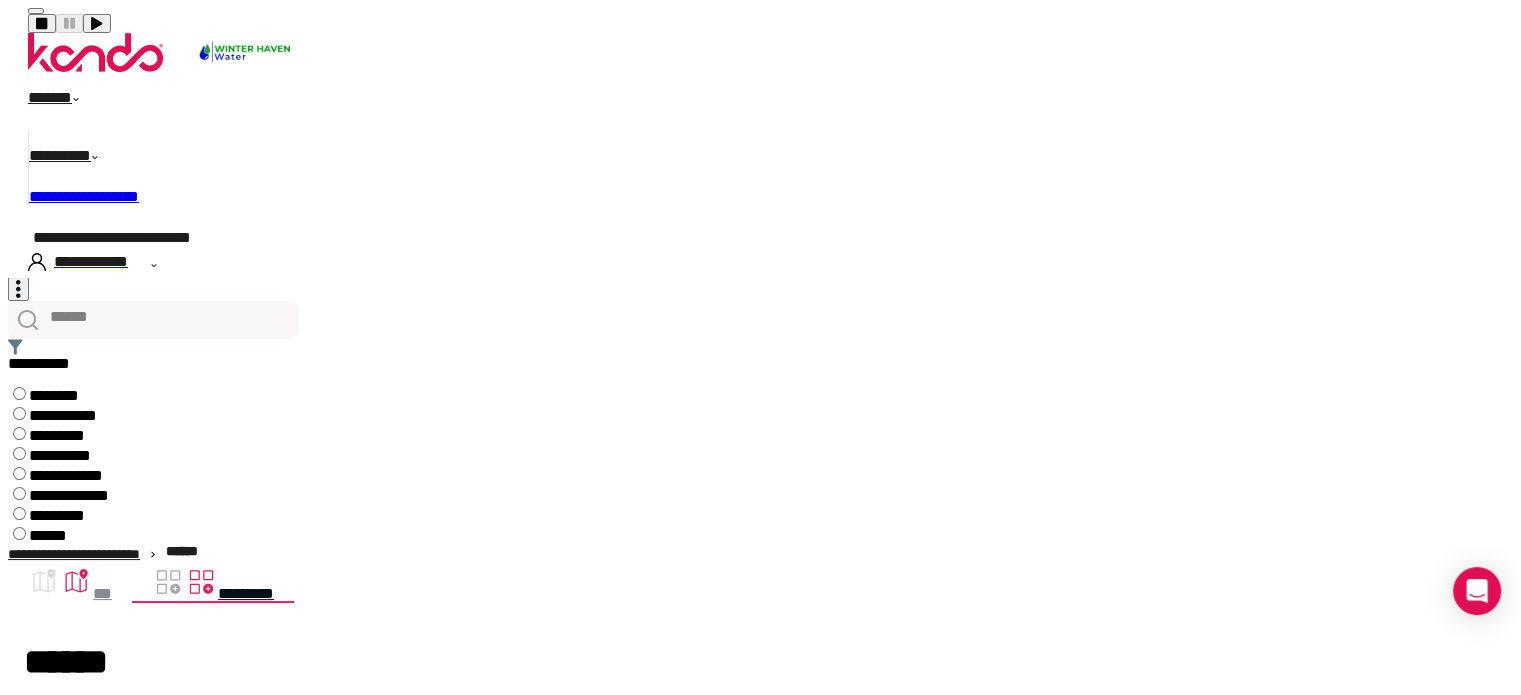 click on "**********" at bounding box center [84, 196] 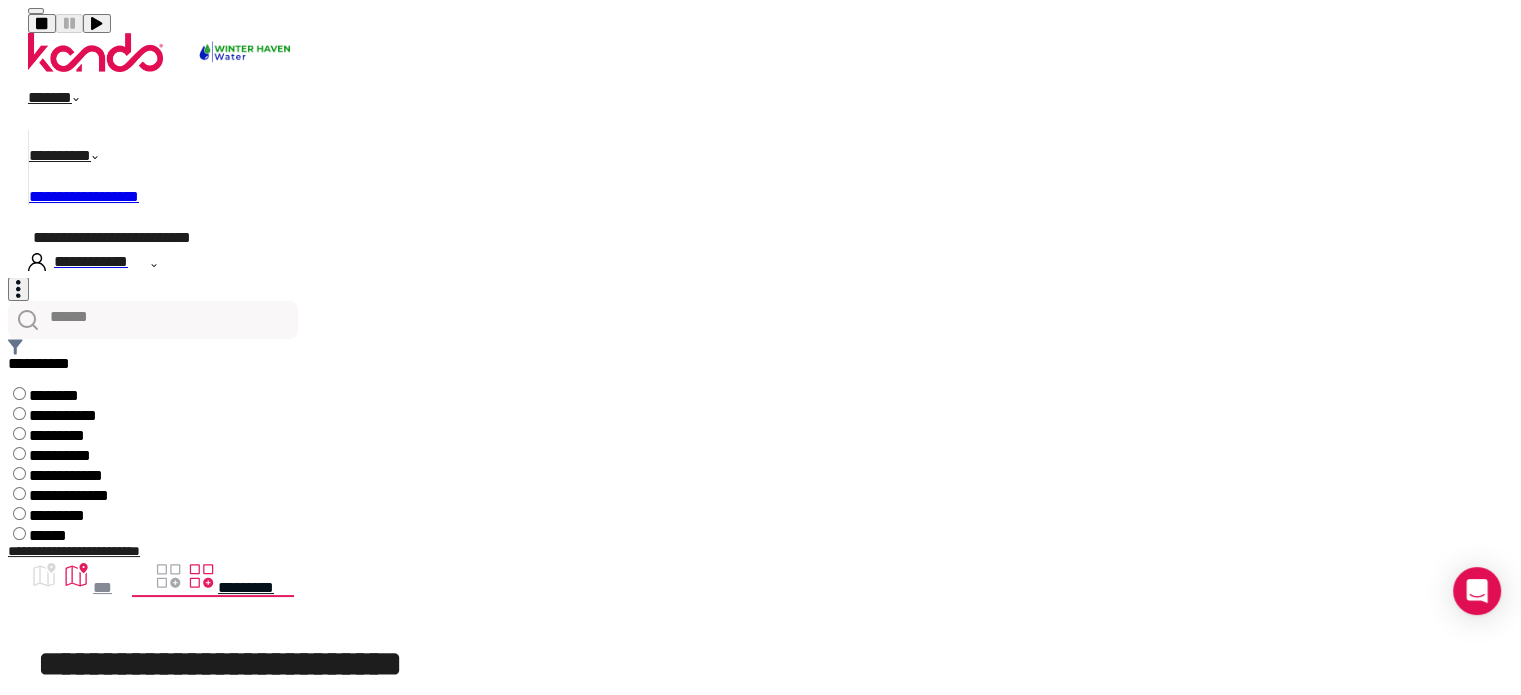 click on "**********" at bounding box center (768, 441) 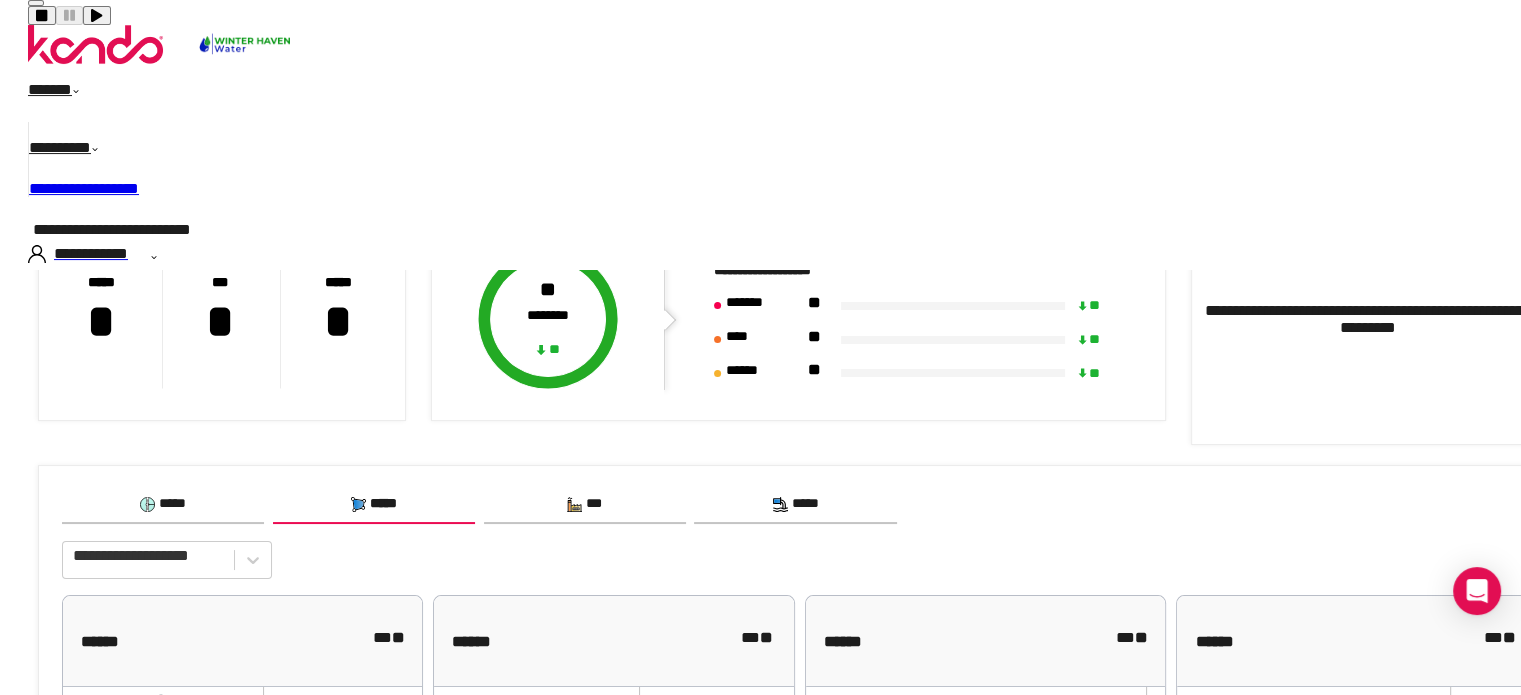 scroll, scrollTop: 374, scrollLeft: 0, axis: vertical 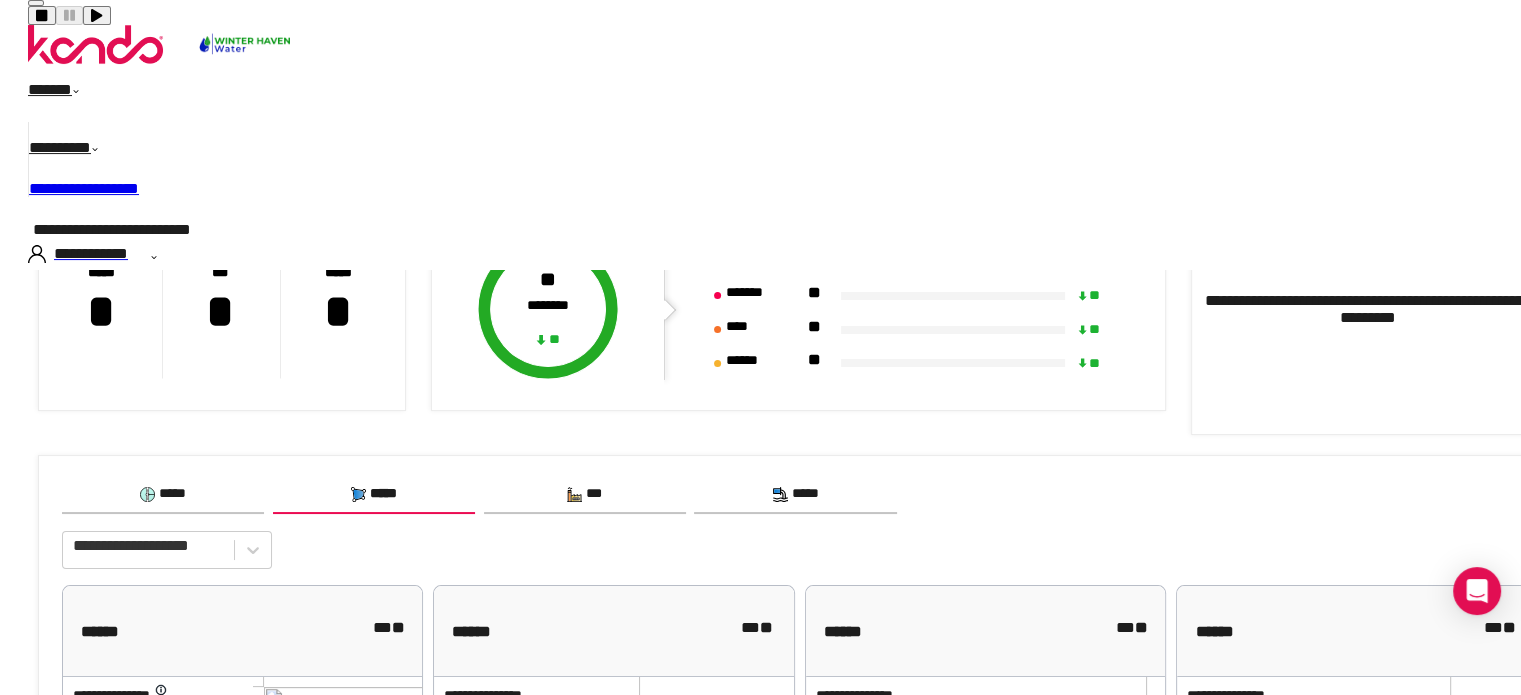 click on ".cls-1,.cls-4,.cls-5{fill:none;}.cls-2{fill:url(#kando_teel);}.cls-3{fill:url(#linear-gradient);}.cls-4,.cls-5,.cls-7{stroke:#000;stroke-miterlimit:10;}.cls-4{stroke-width:9px;}.cls-5,.cls-7{stroke-width:7px;}.cls-6,.cls-7{fill:#fff;} *****" at bounding box center (163, 495) 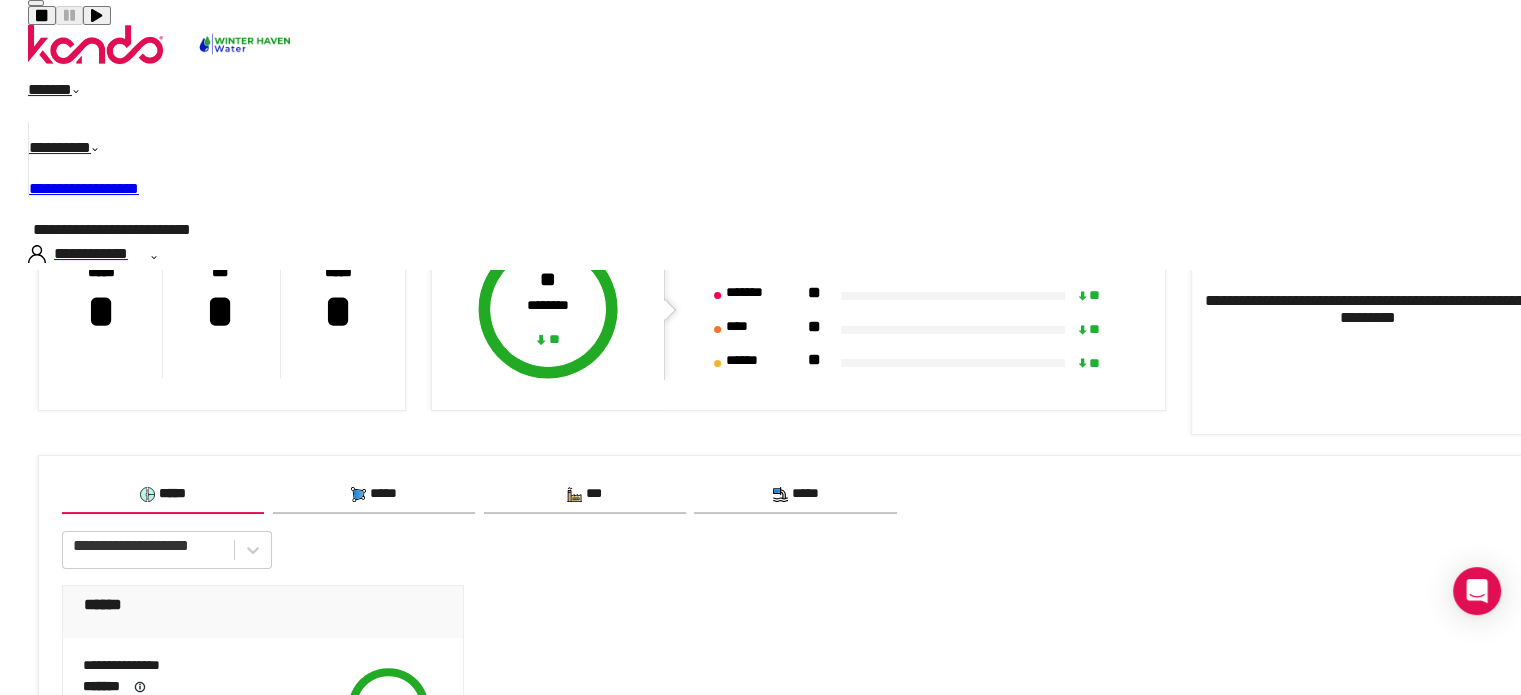 click on ".st0{fill:url(#SVGID_1_222);}
.st1{fill:#FFFFFF;}
*****" at bounding box center (374, 495) 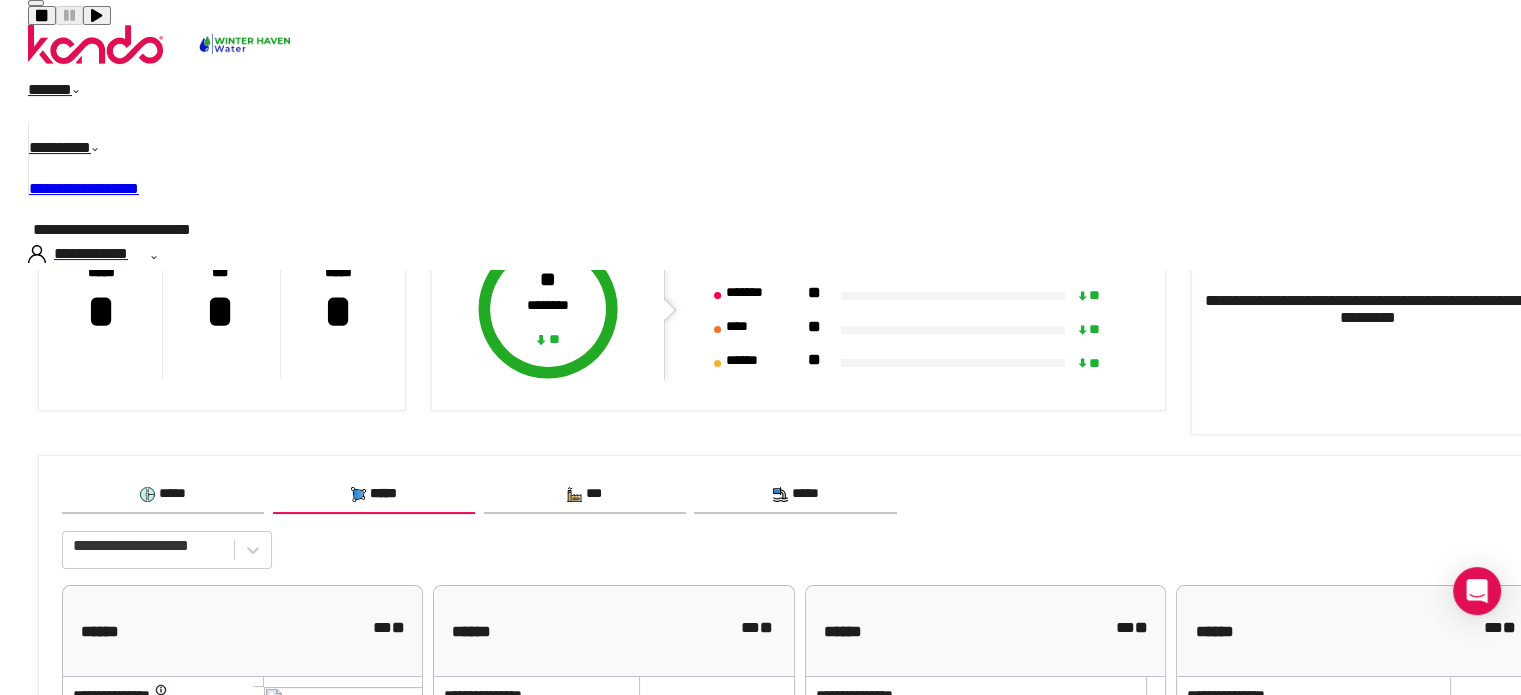 click on "***" at bounding box center [585, 495] 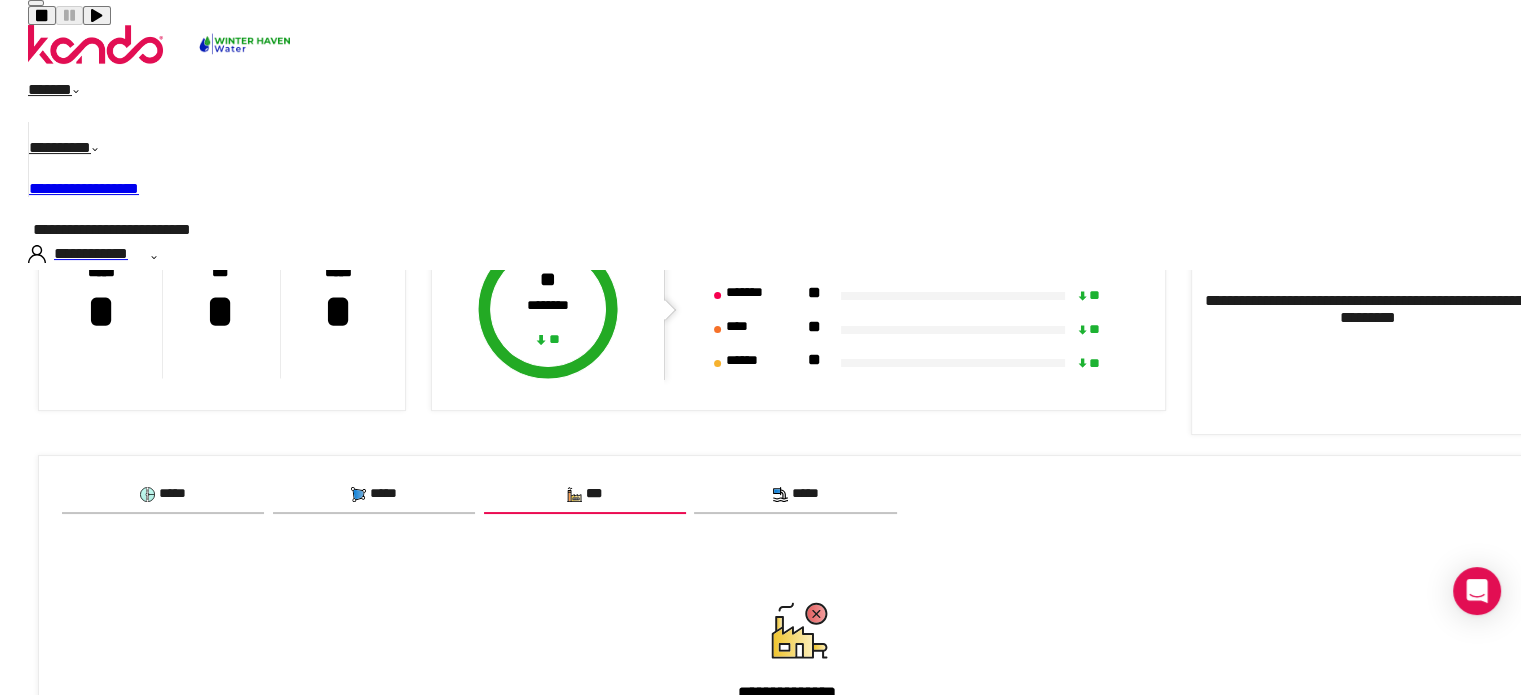 click on "*****" at bounding box center (795, 495) 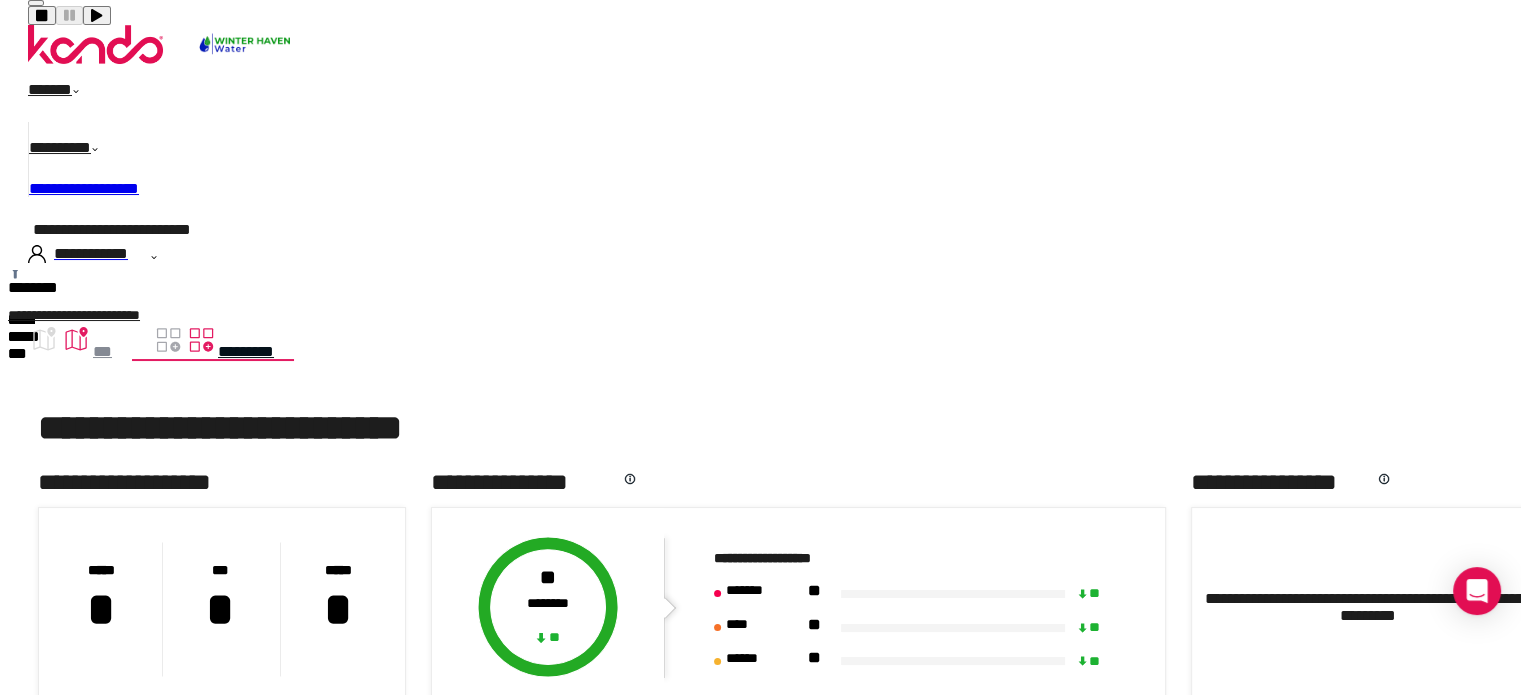 scroll, scrollTop: 0, scrollLeft: 0, axis: both 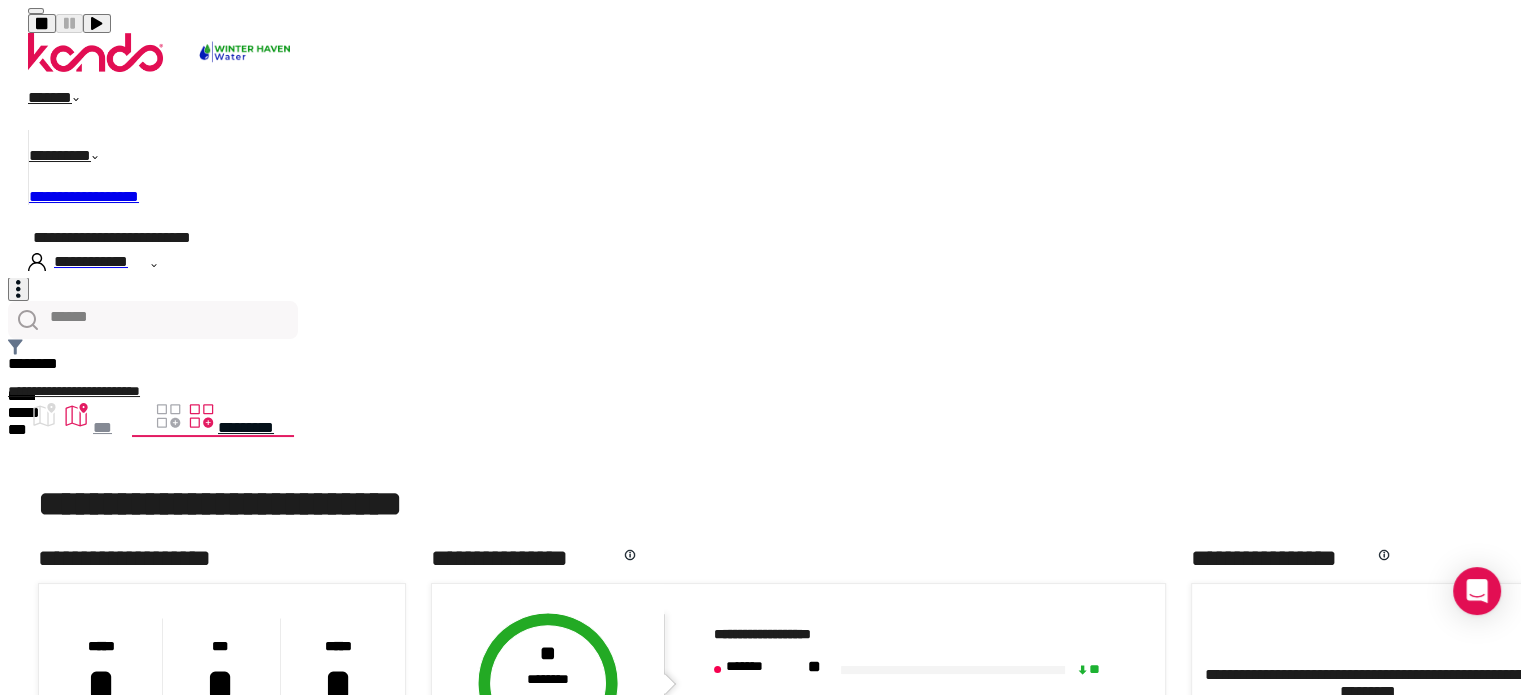 click on "********" at bounding box center (40, 369) 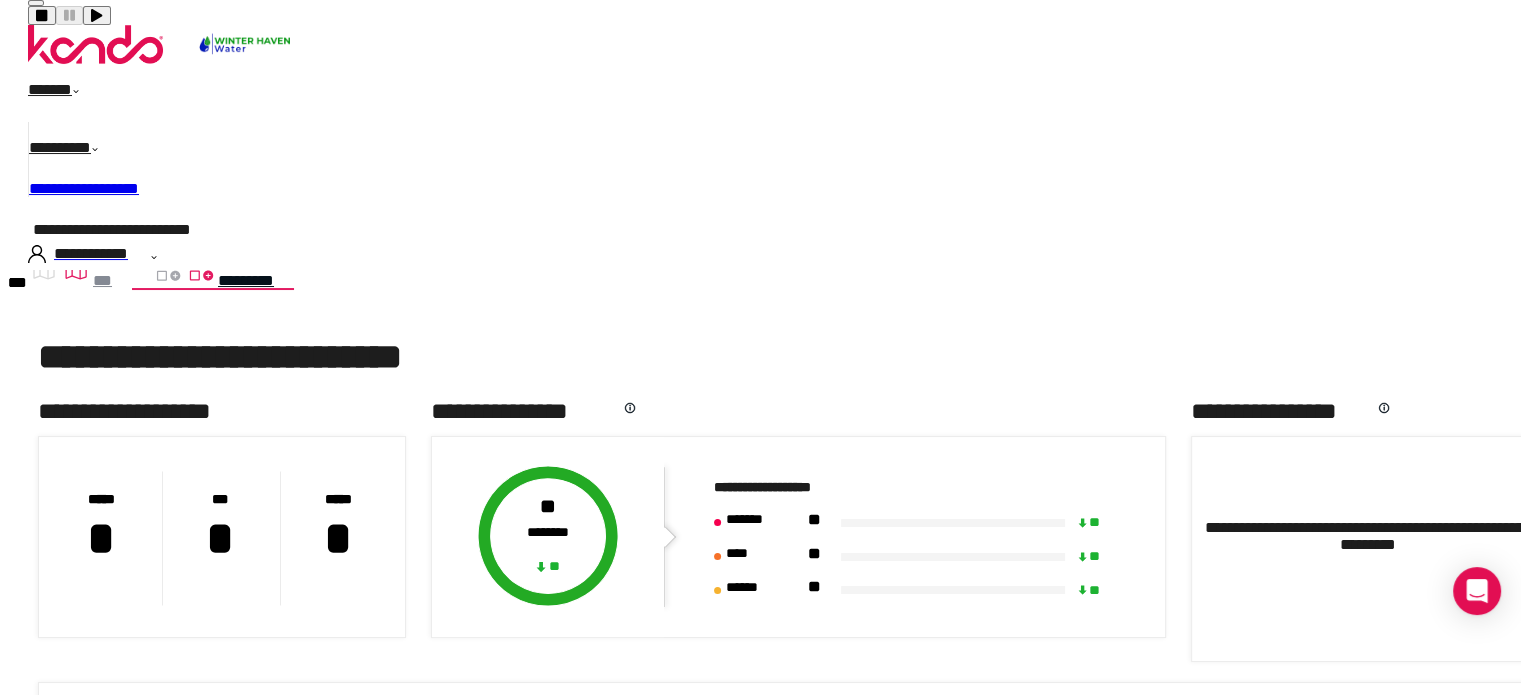 scroll, scrollTop: 0, scrollLeft: 0, axis: both 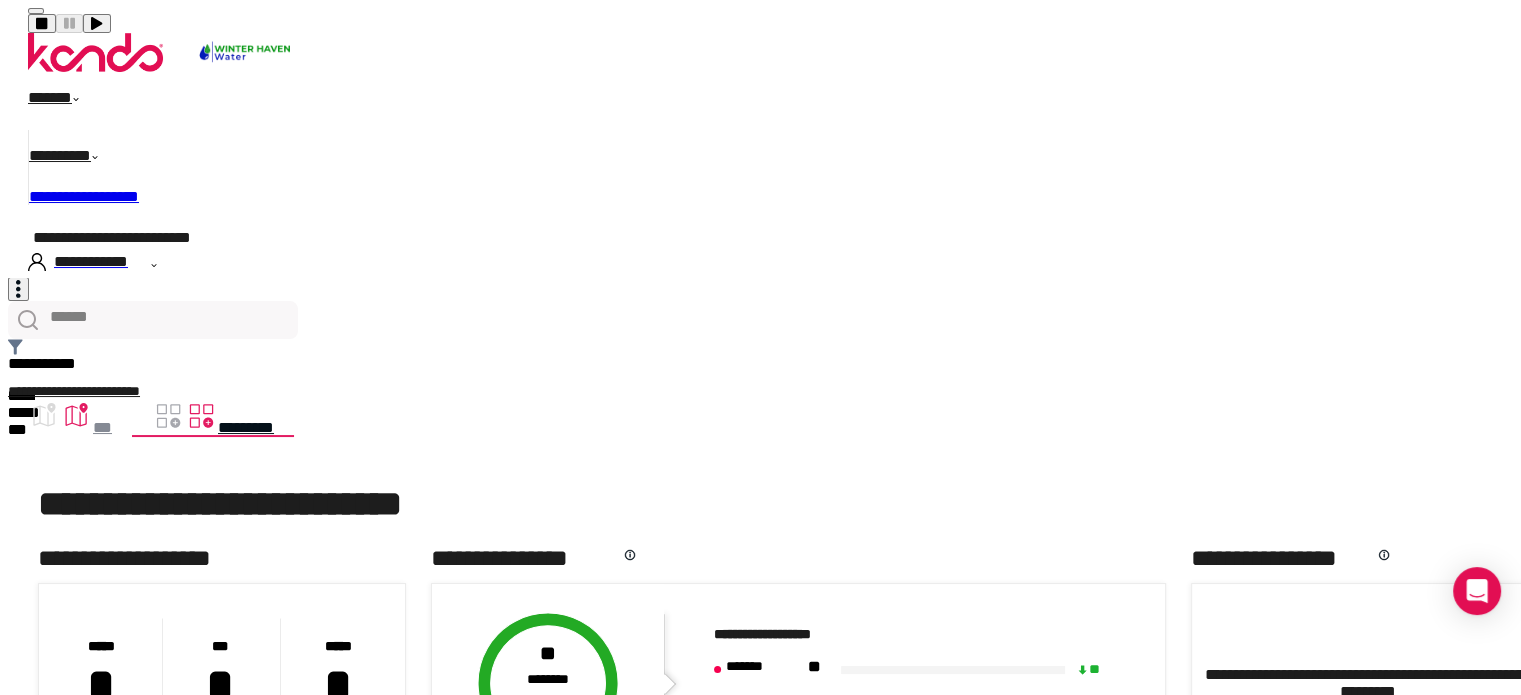 click on "*********" at bounding box center [76, 159] 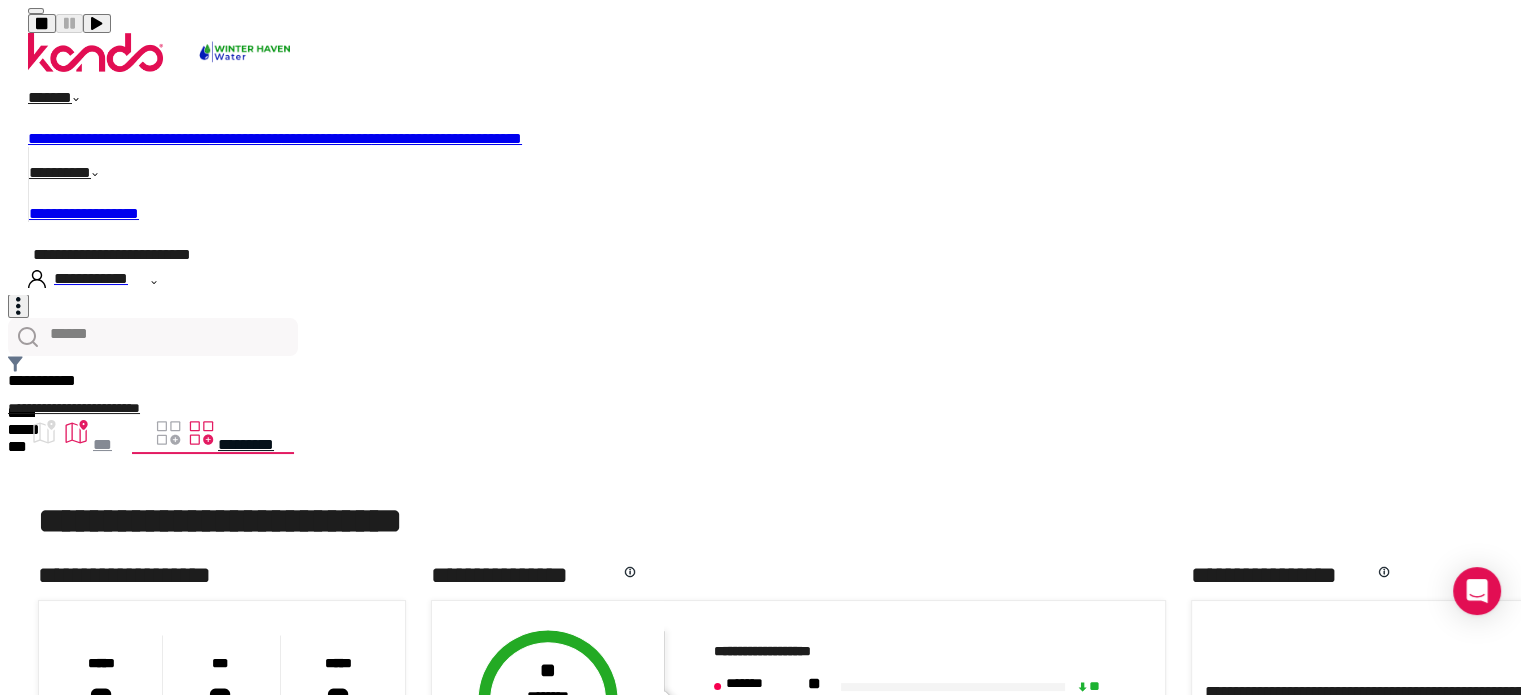 click on "**********" at bounding box center [85, 138] 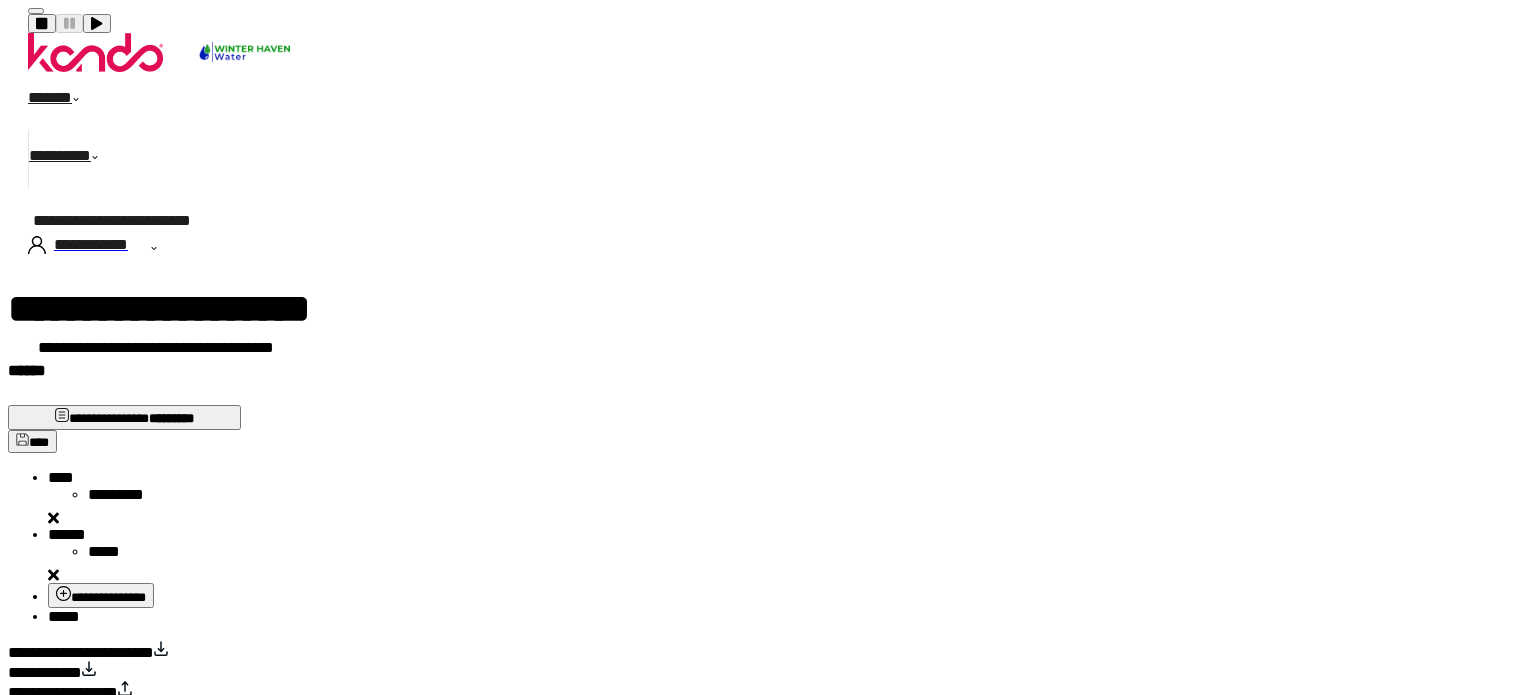 scroll, scrollTop: 0, scrollLeft: 0, axis: both 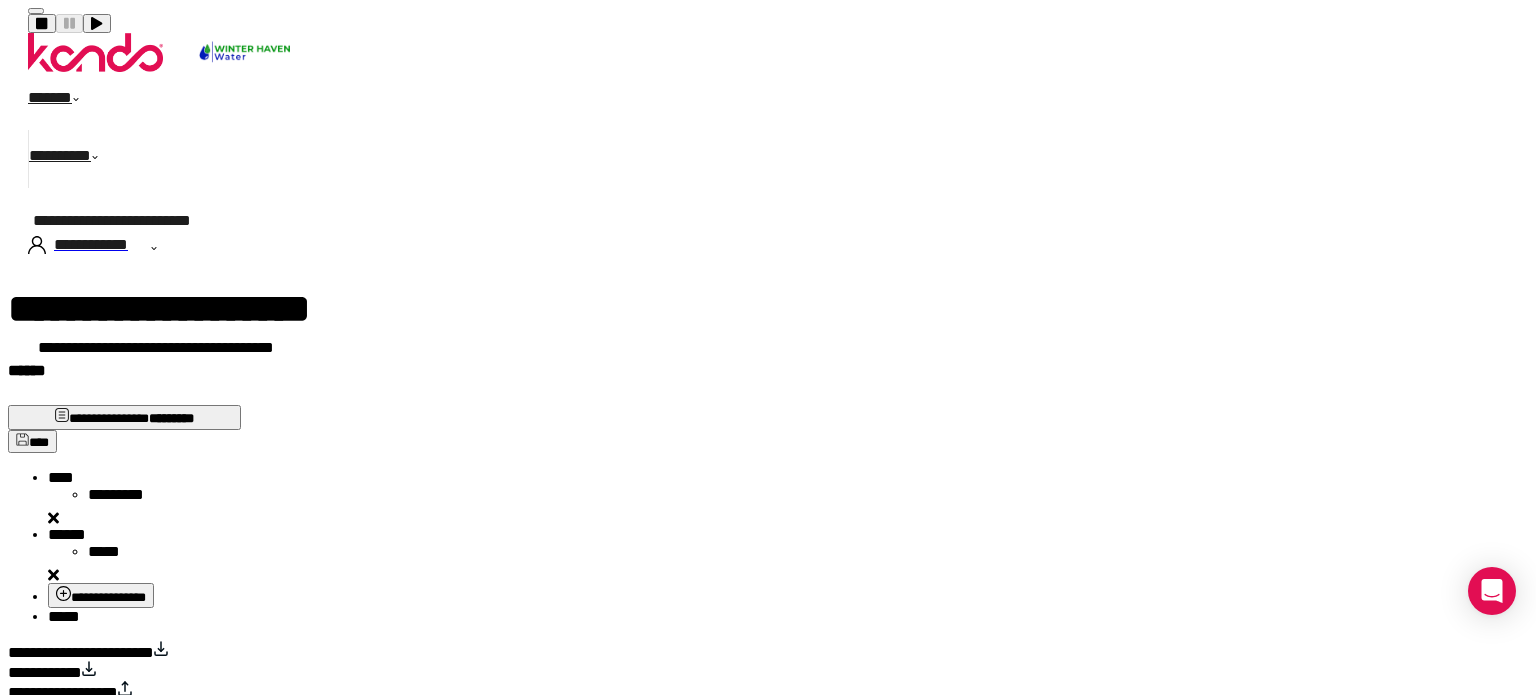 click at bounding box center (53, 517) 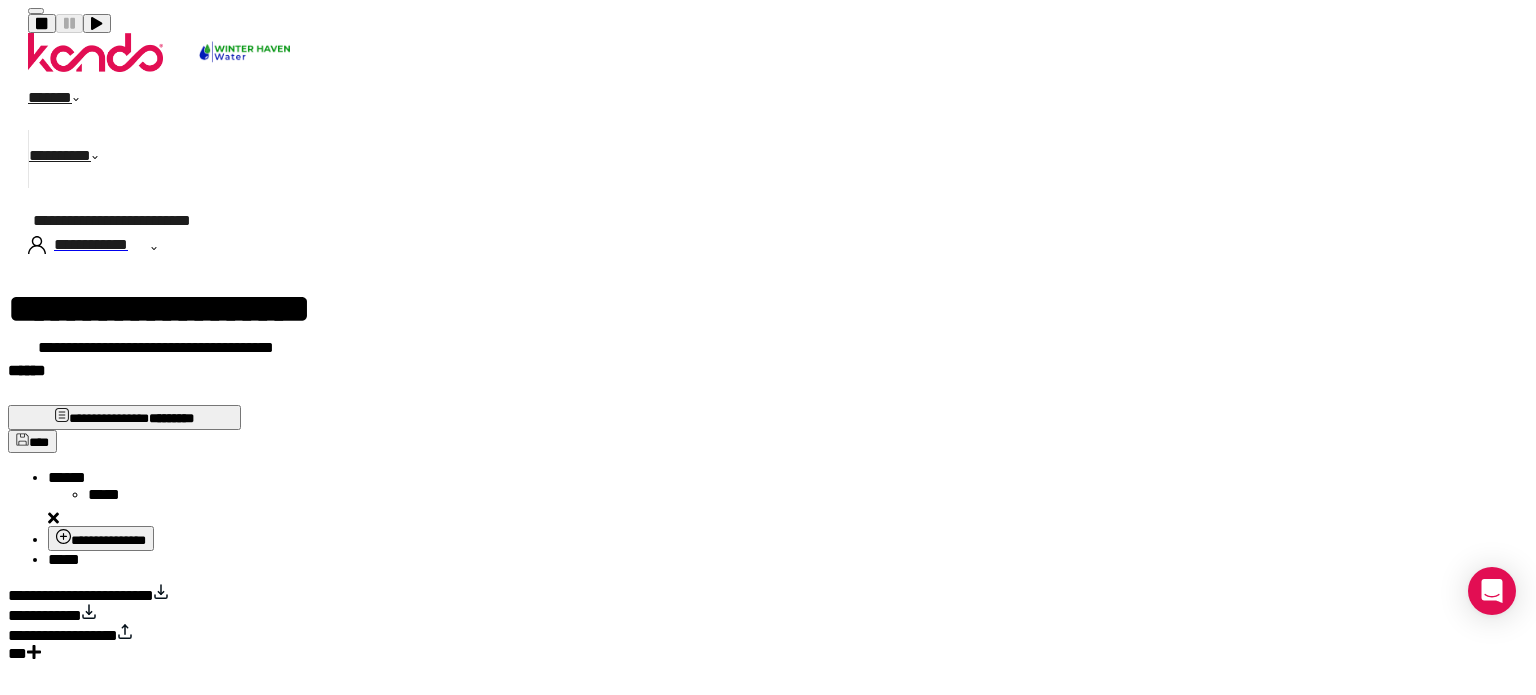 click on "*****" at bounding box center [64, 559] 